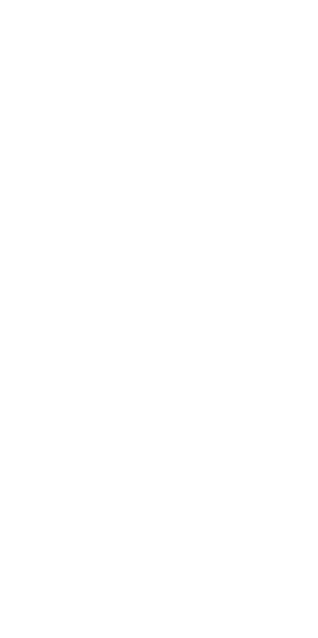 scroll, scrollTop: 0, scrollLeft: 0, axis: both 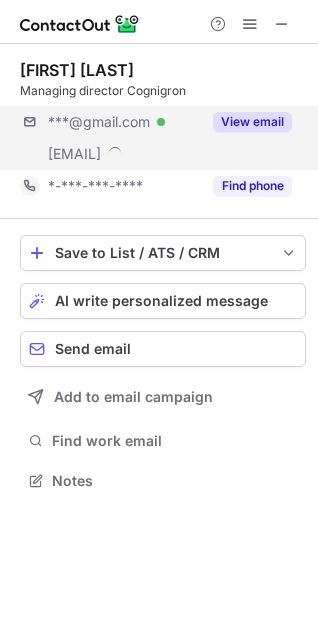 click on "***@gmail.com Verified ***@whatsub.co View email" at bounding box center [163, 138] 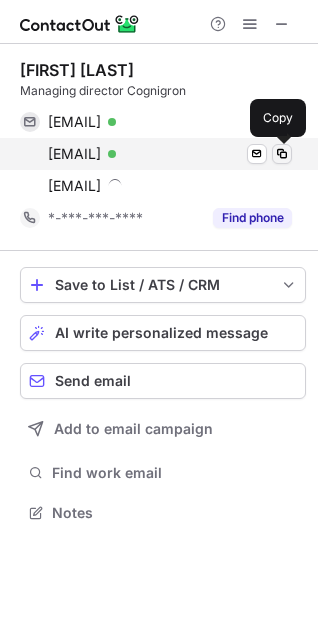scroll, scrollTop: 10, scrollLeft: 10, axis: both 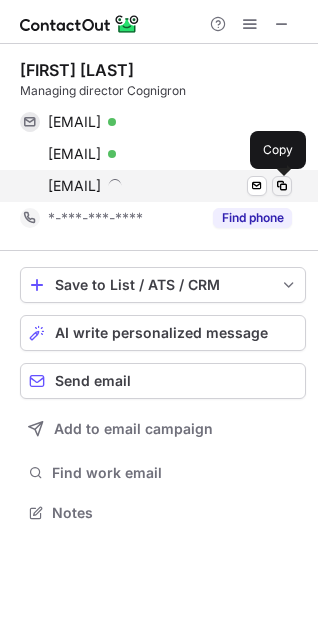 click at bounding box center (282, 186) 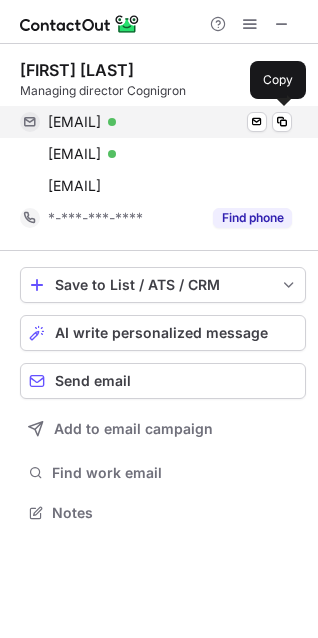 click on "siegersjesse@gmail.com Verified Send email Copy" at bounding box center (156, 122) 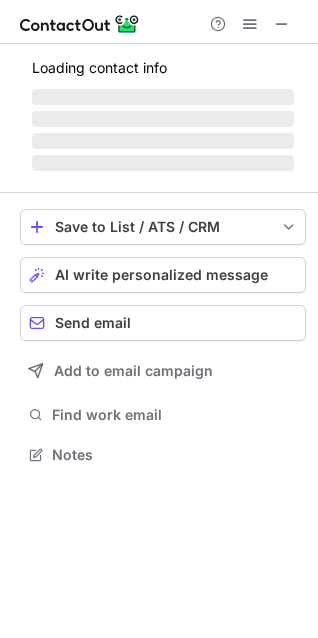 scroll, scrollTop: 441, scrollLeft: 318, axis: both 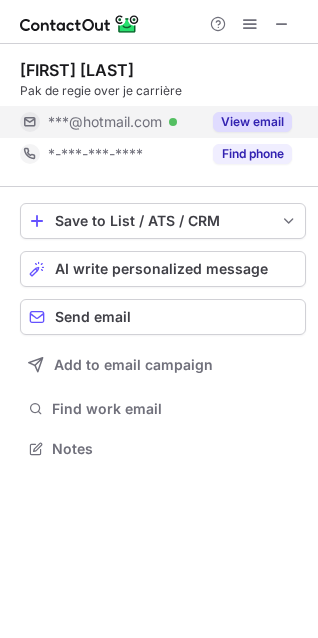 click on "View email" at bounding box center (246, 122) 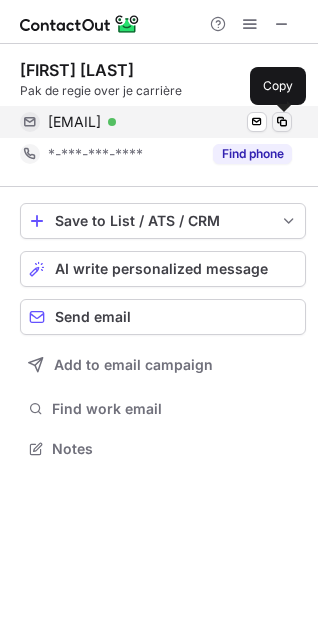 click at bounding box center (282, 122) 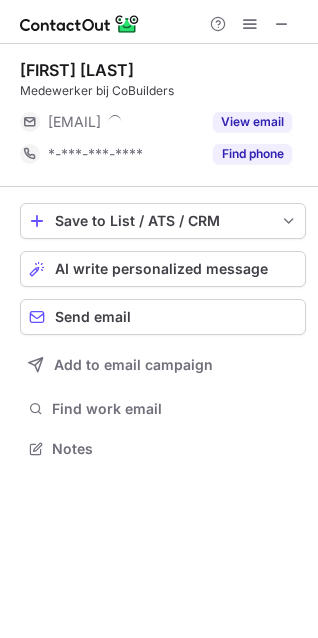 scroll, scrollTop: 435, scrollLeft: 318, axis: both 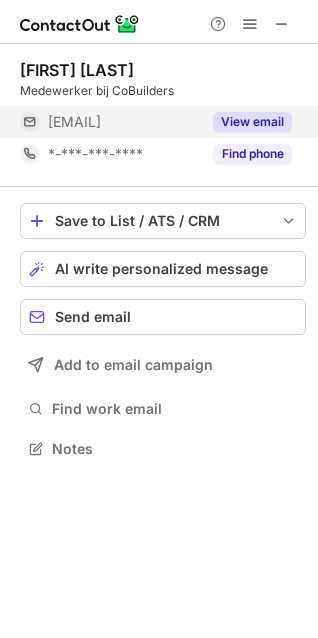 click on "View email" at bounding box center (252, 122) 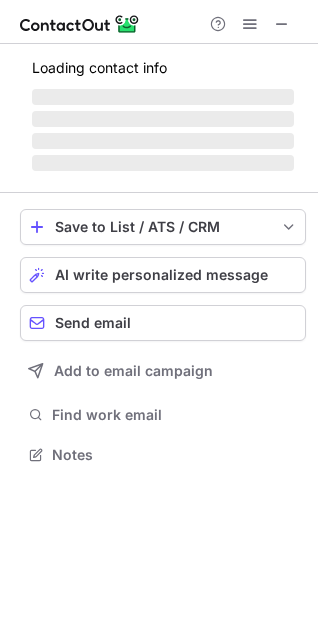 scroll, scrollTop: 441, scrollLeft: 318, axis: both 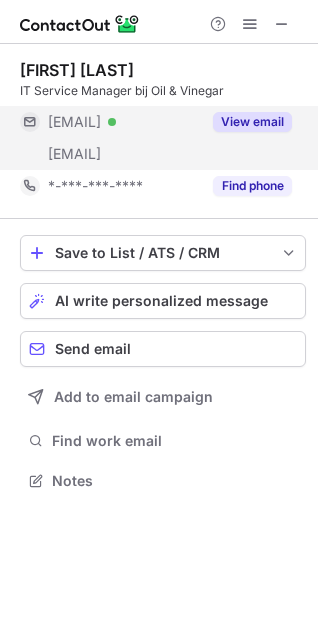 click on "View email" at bounding box center (252, 122) 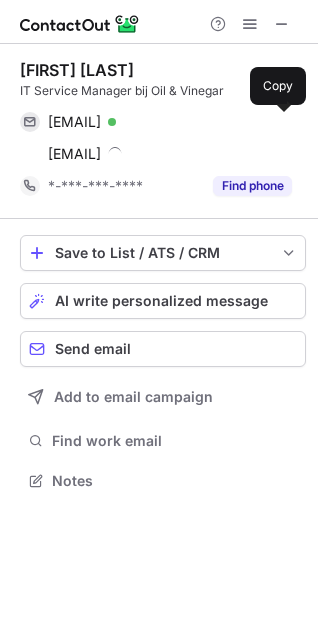 click at bounding box center (282, 122) 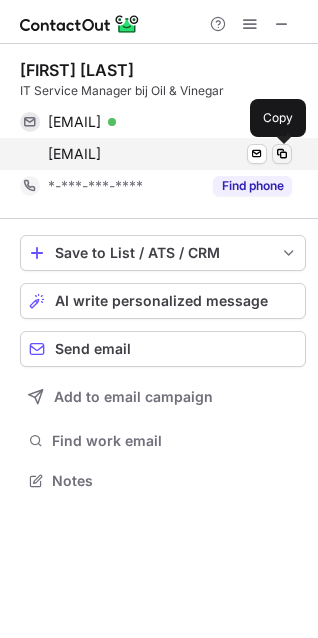 click at bounding box center (282, 154) 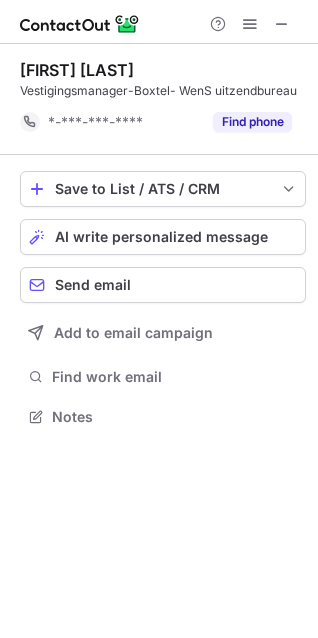scroll, scrollTop: 403, scrollLeft: 318, axis: both 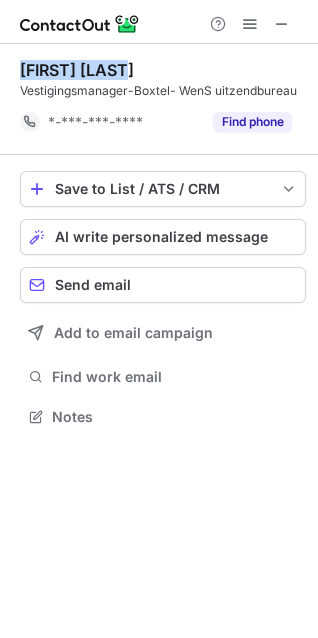 copy on "Nicole de Vet" 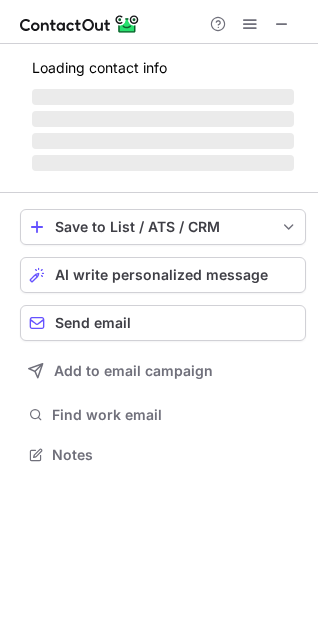 scroll, scrollTop: 441, scrollLeft: 318, axis: both 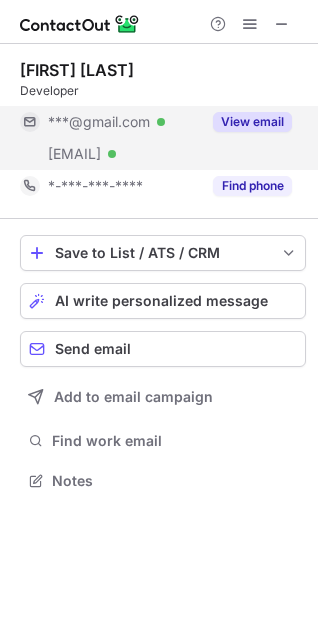 click on "View email" at bounding box center [252, 122] 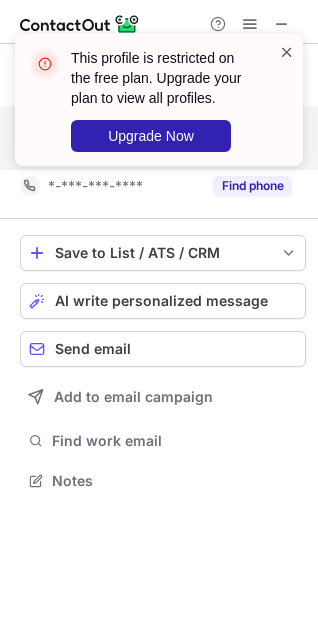 click at bounding box center [287, 52] 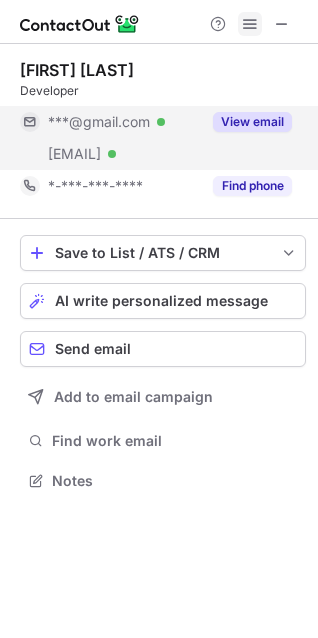 click at bounding box center (250, 24) 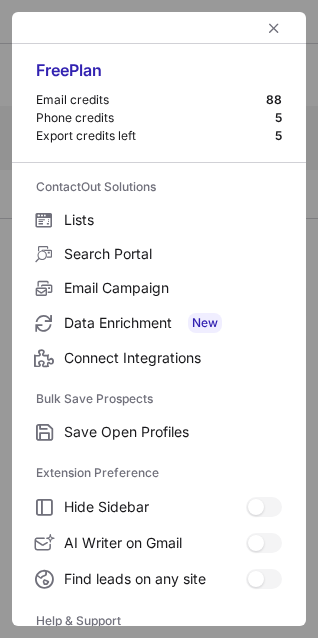 scroll, scrollTop: 195, scrollLeft: 0, axis: vertical 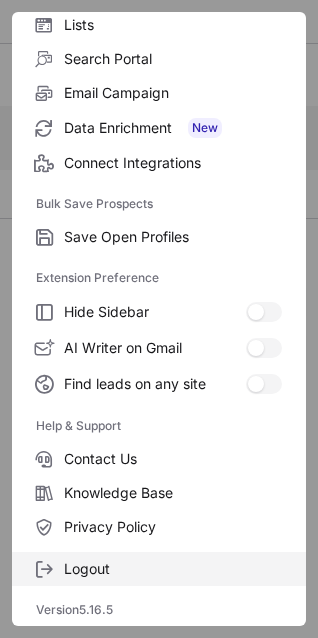 click on "Logout" at bounding box center [159, 569] 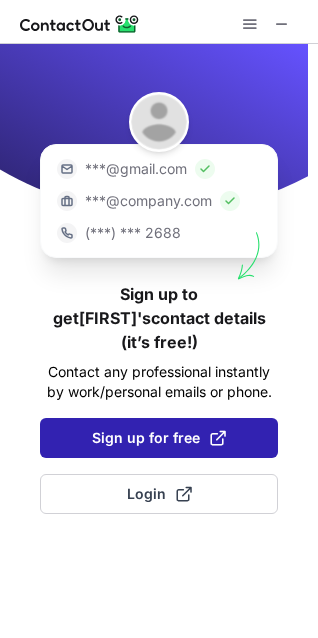 click on "Sign up for free" at bounding box center [159, 438] 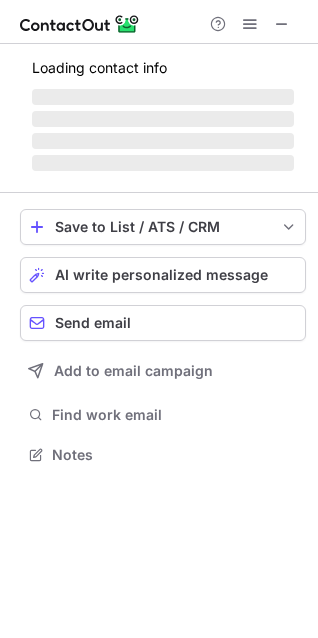 scroll, scrollTop: 10, scrollLeft: 10, axis: both 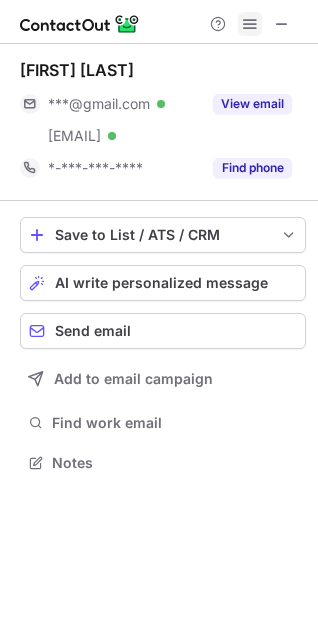 click at bounding box center (250, 24) 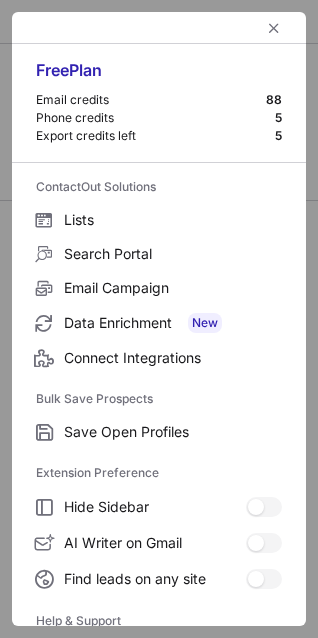 scroll, scrollTop: 195, scrollLeft: 0, axis: vertical 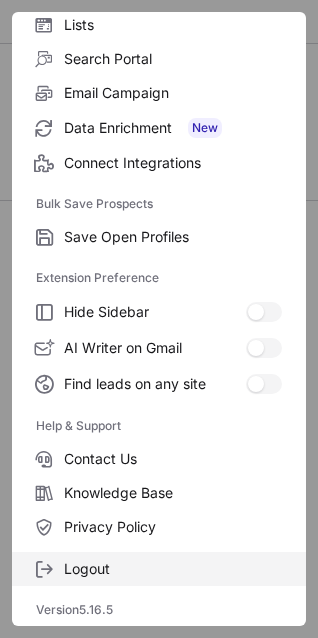 click on "Logout" at bounding box center [173, 237] 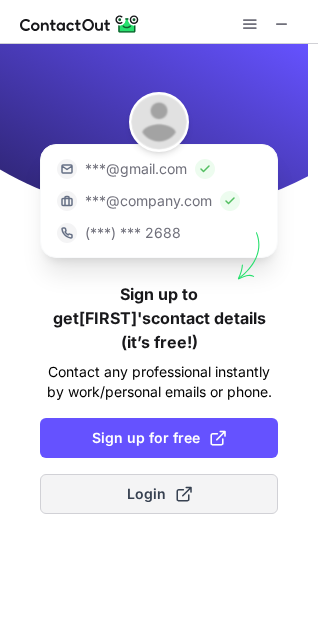 click at bounding box center [184, 494] 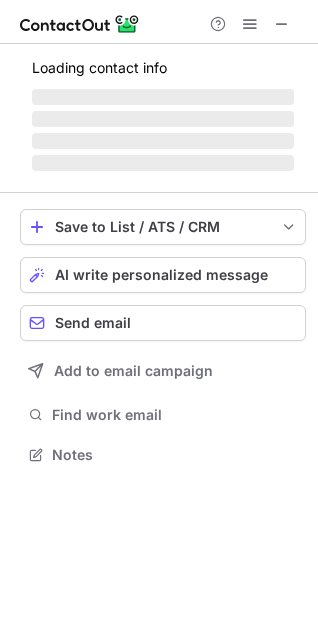 scroll, scrollTop: 10, scrollLeft: 10, axis: both 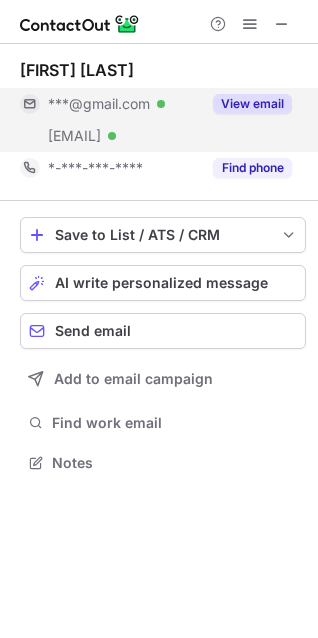 click on "View email" at bounding box center (252, 104) 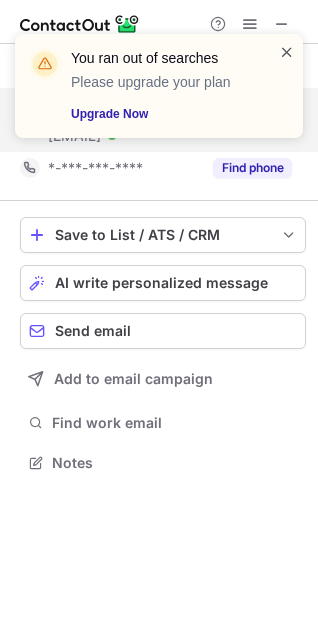 click at bounding box center (287, 52) 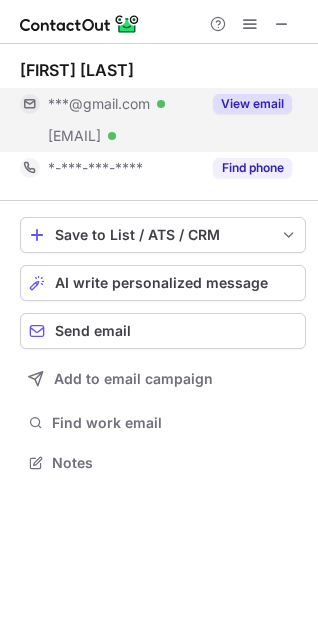 scroll, scrollTop: 441, scrollLeft: 318, axis: both 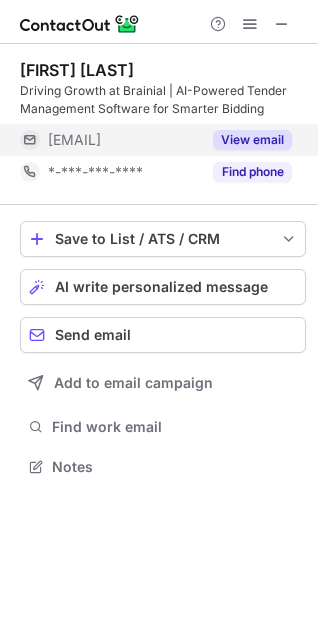 click on "View email" at bounding box center [252, 140] 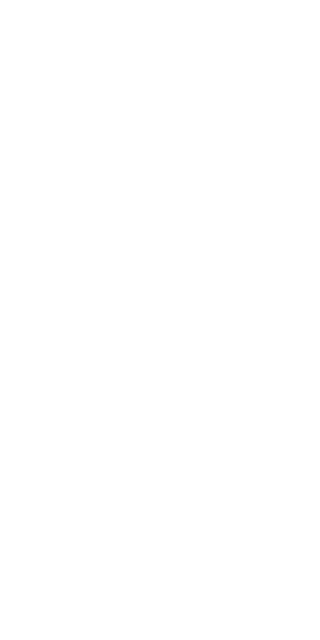 scroll, scrollTop: 0, scrollLeft: 0, axis: both 